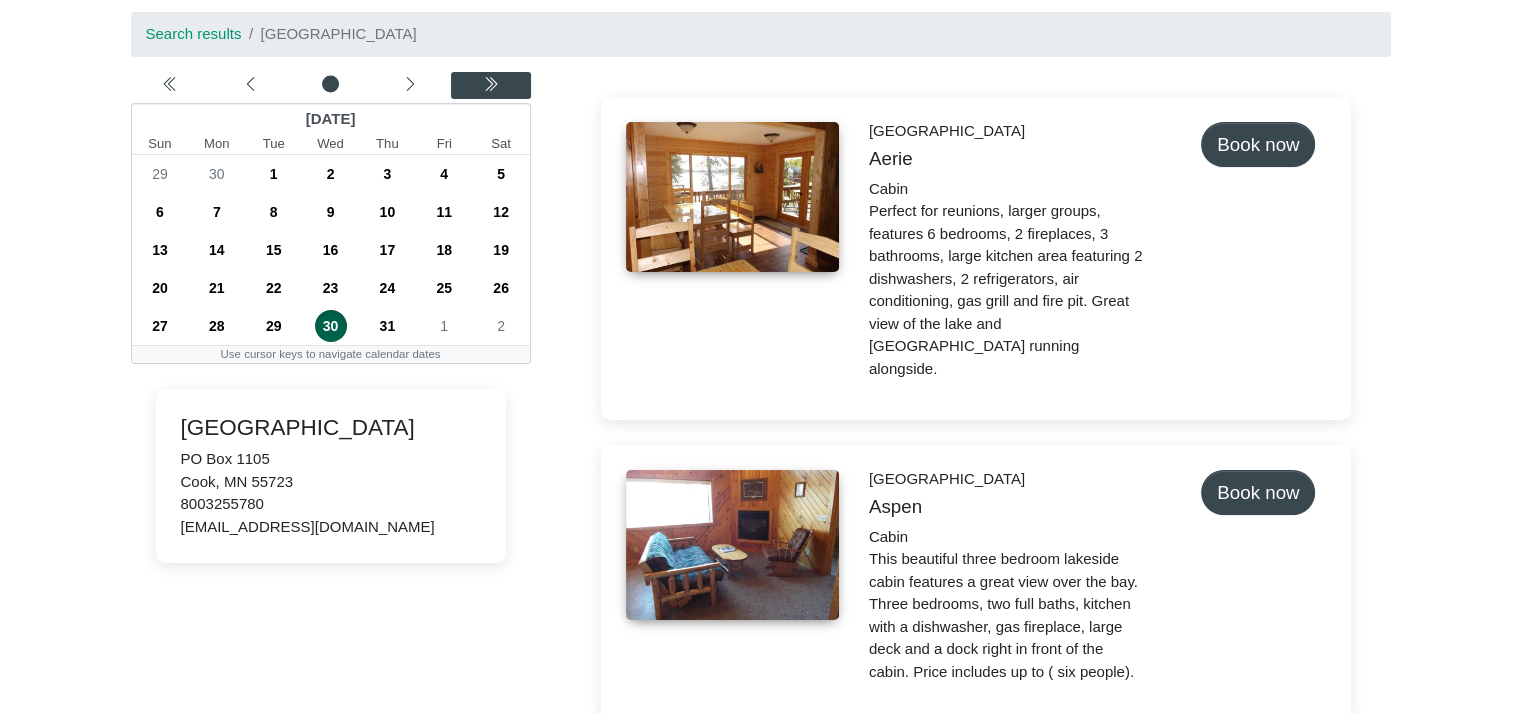 scroll, scrollTop: 112, scrollLeft: 0, axis: vertical 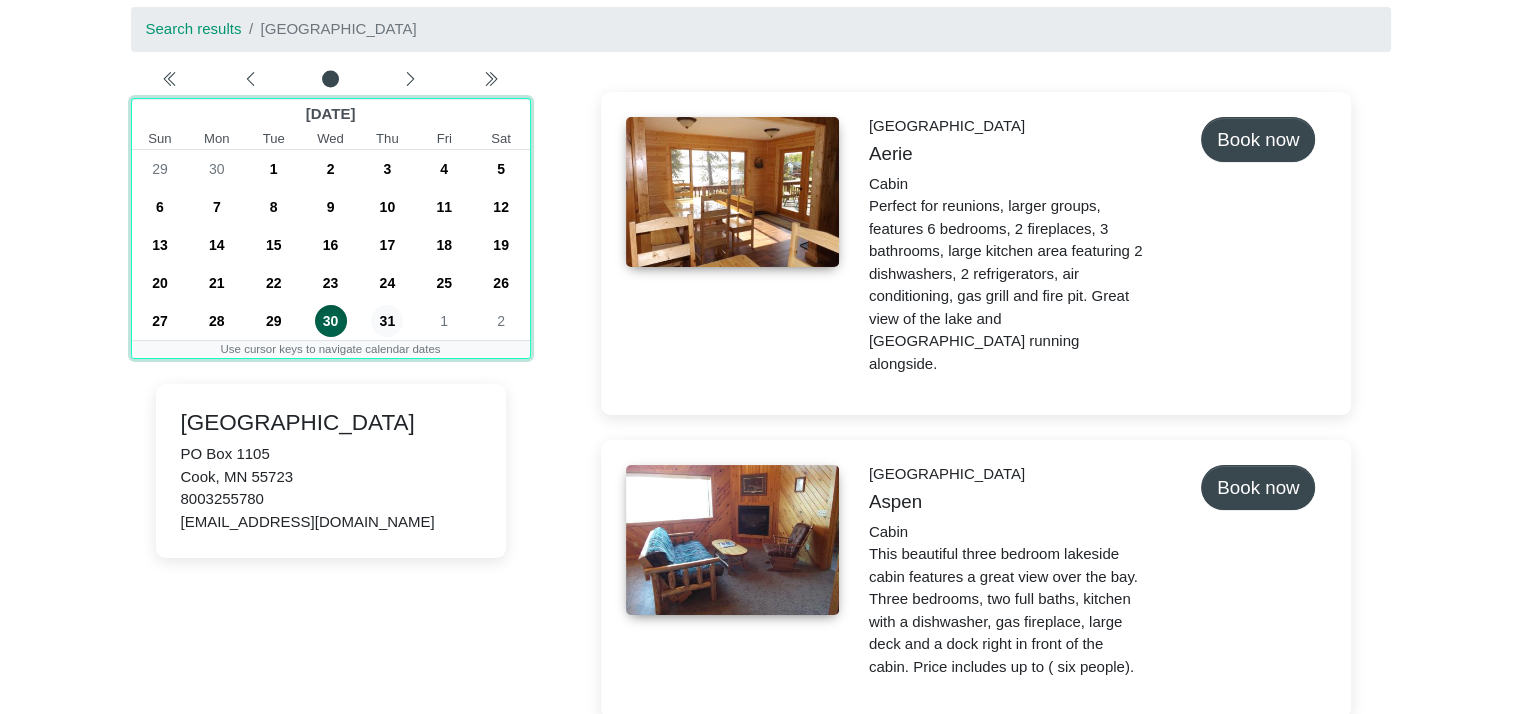 click on "31" at bounding box center (387, 321) 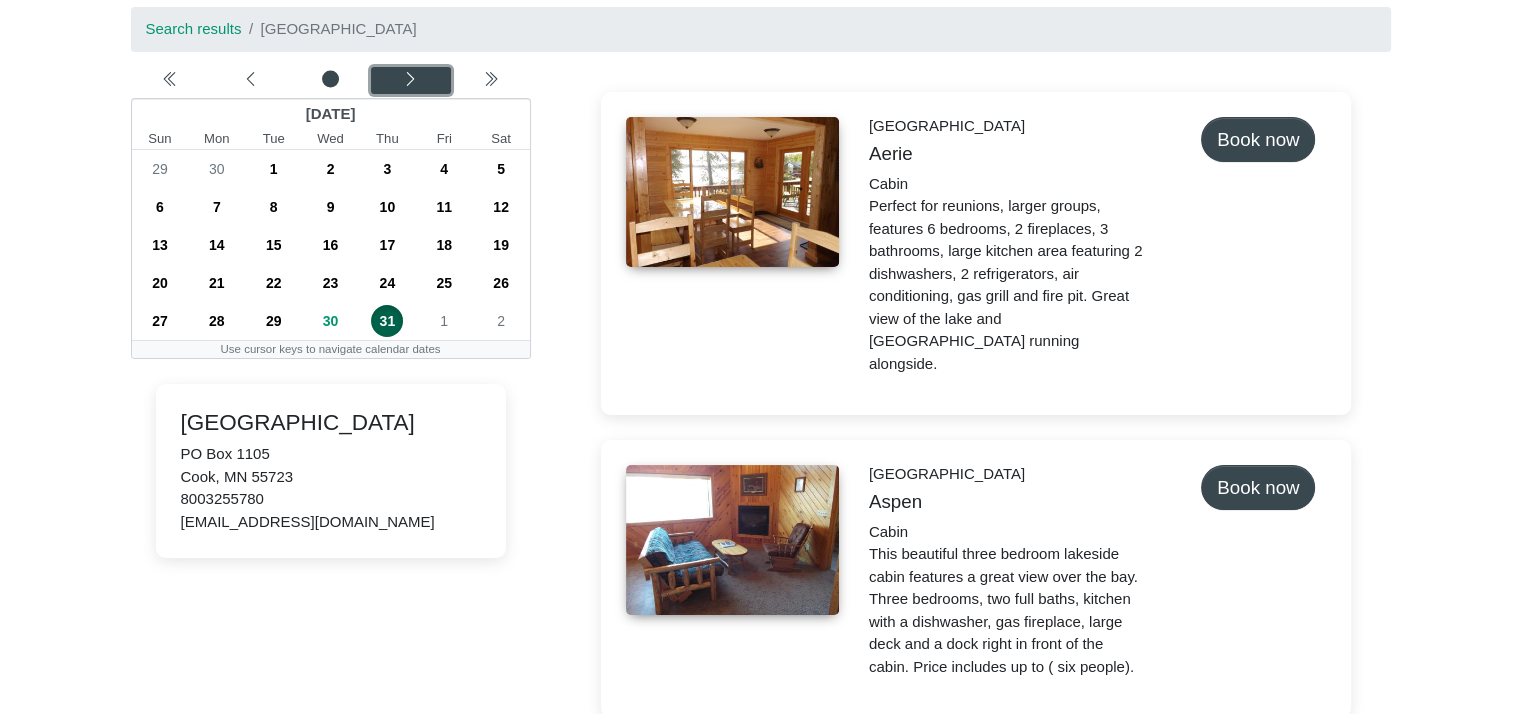 click at bounding box center (410, 81) 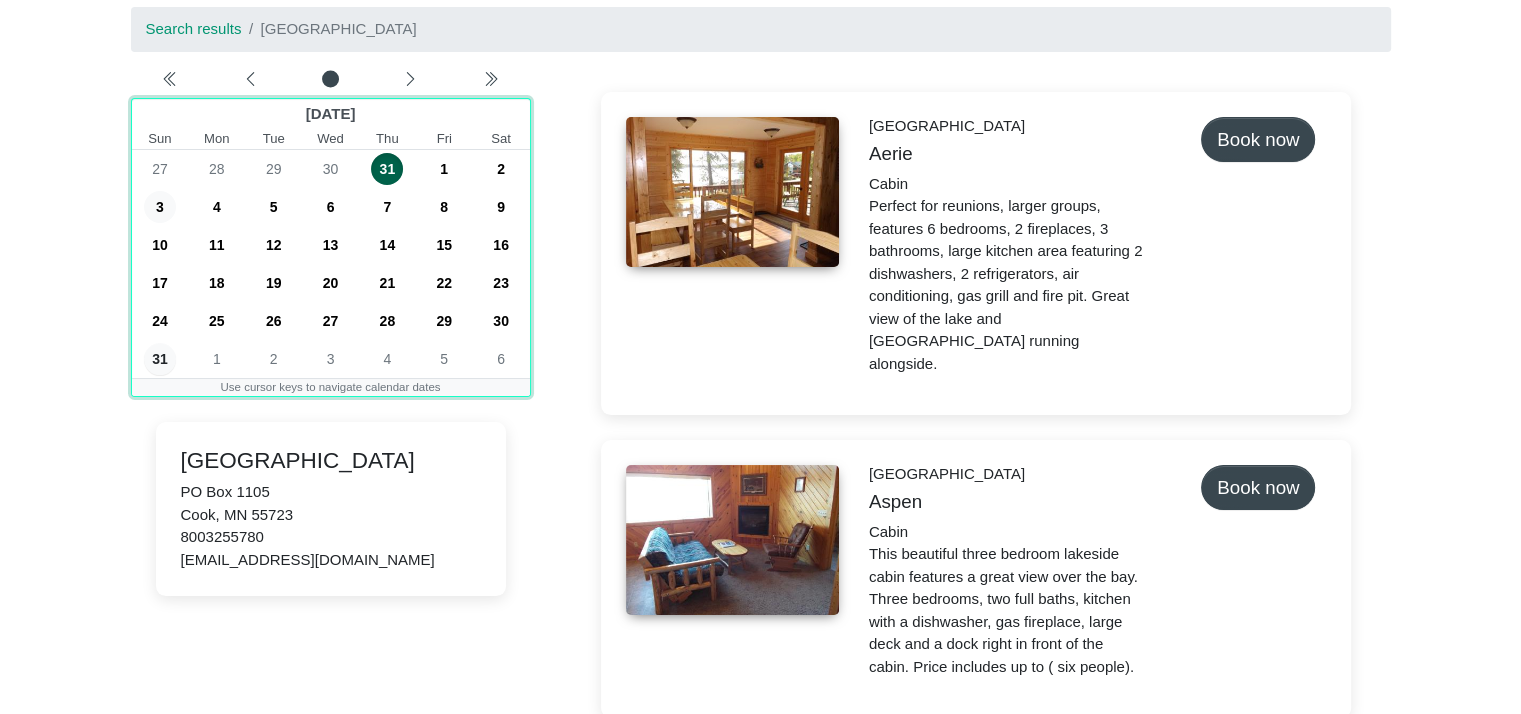 click on "3" at bounding box center [160, 207] 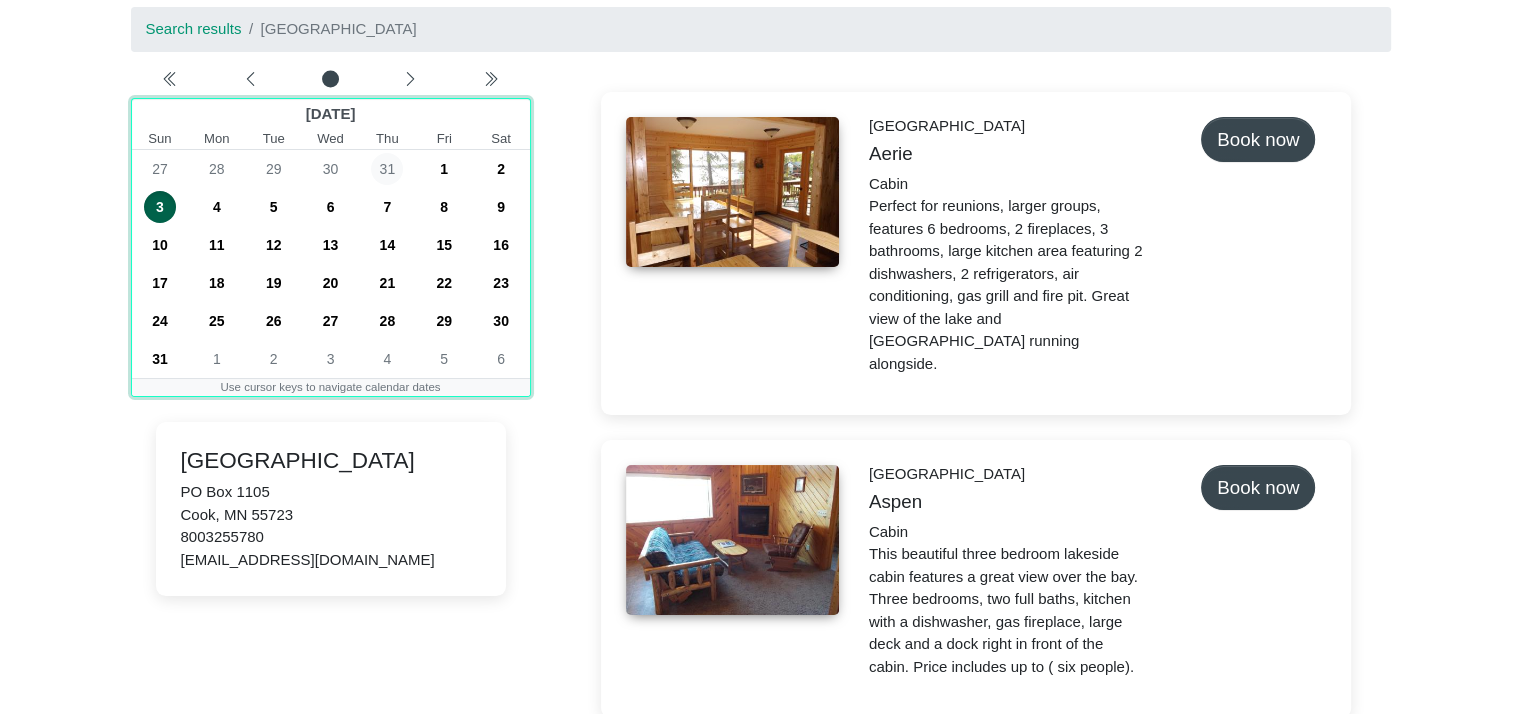 click on "31" at bounding box center [387, 169] 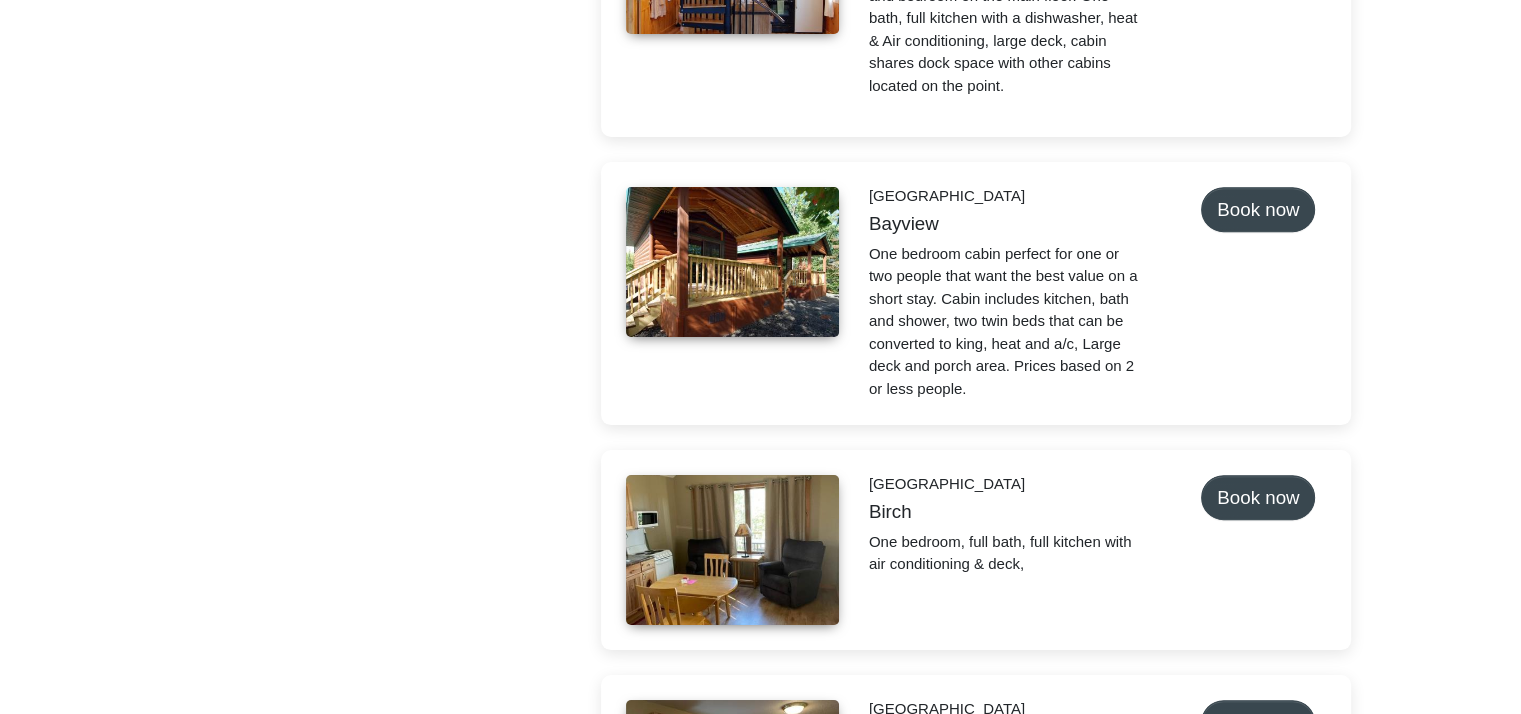 scroll, scrollTop: 1000, scrollLeft: 0, axis: vertical 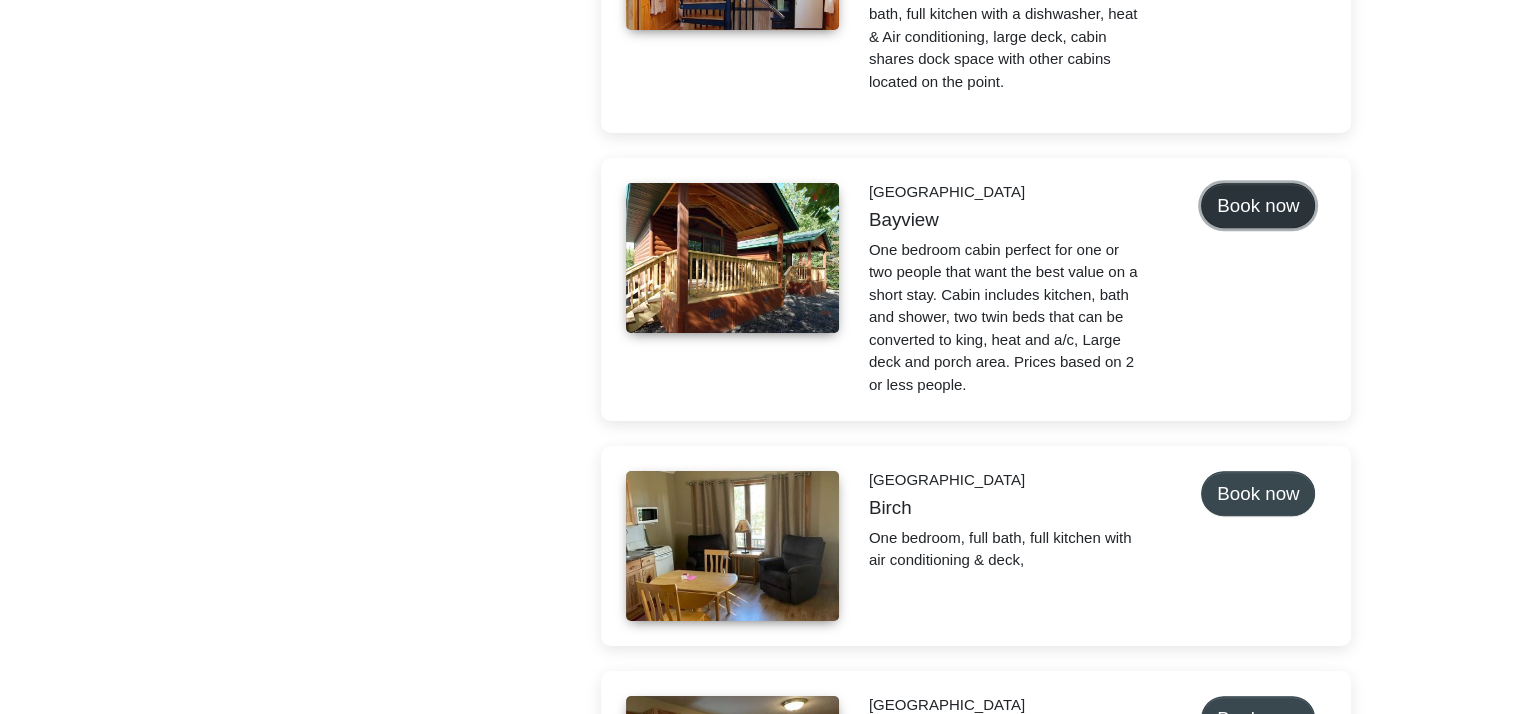 click on "Book now" at bounding box center (1258, -749) 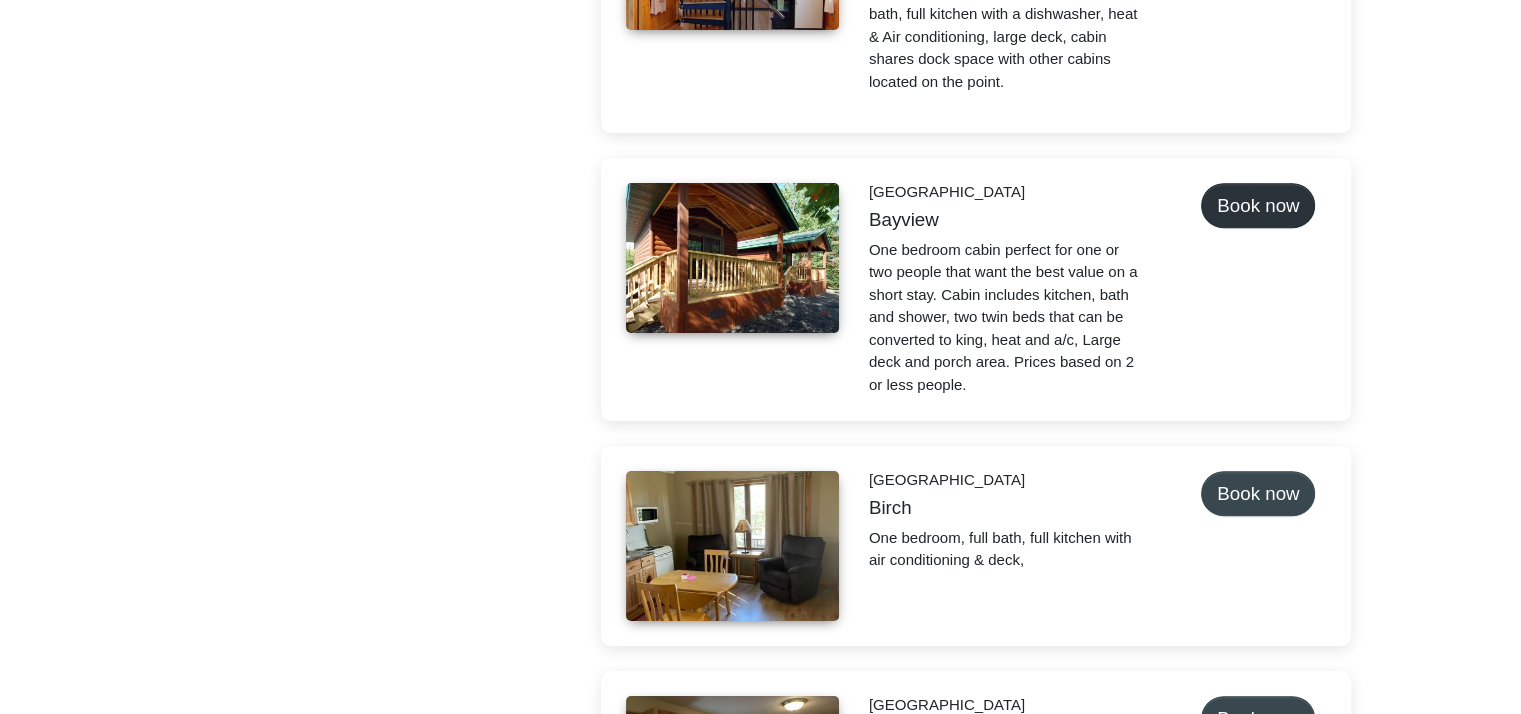select on "*" 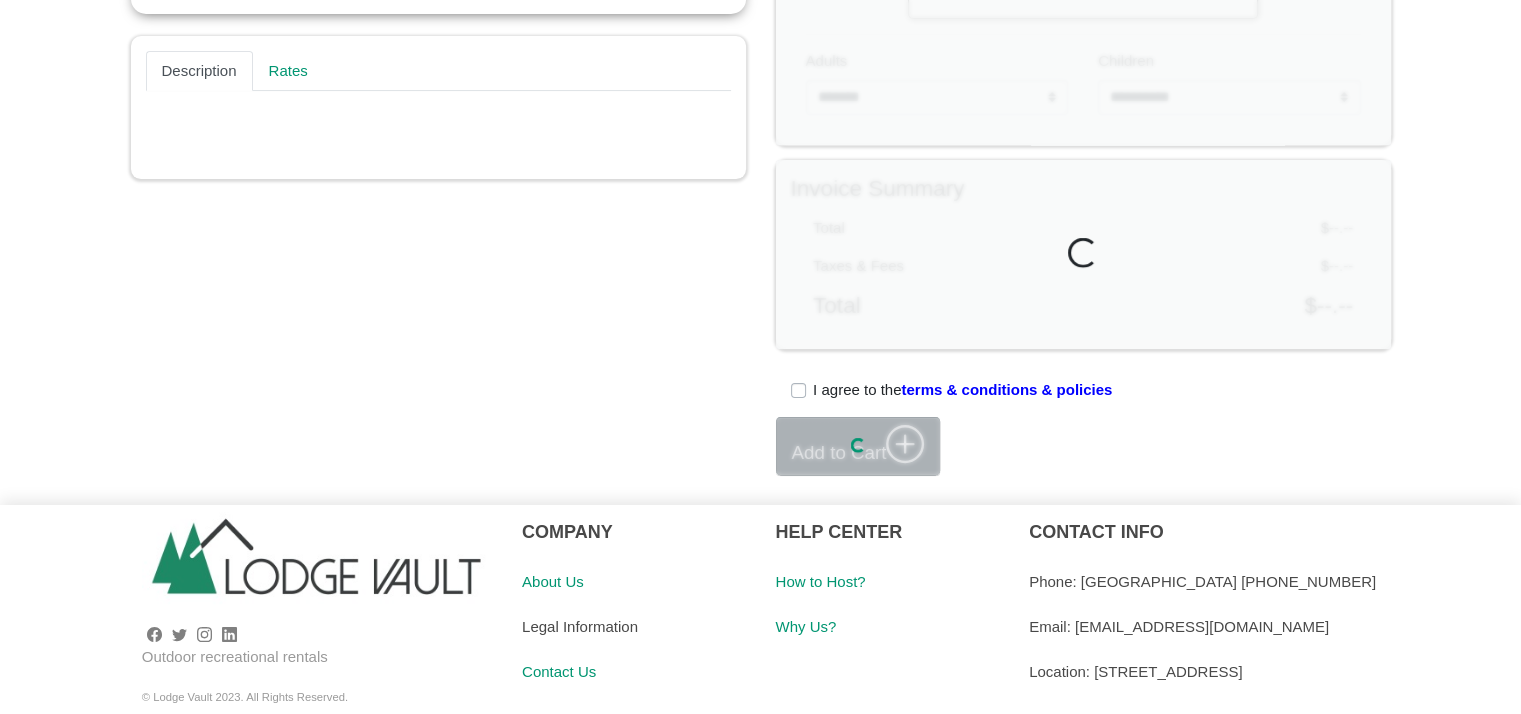 scroll, scrollTop: 0, scrollLeft: 0, axis: both 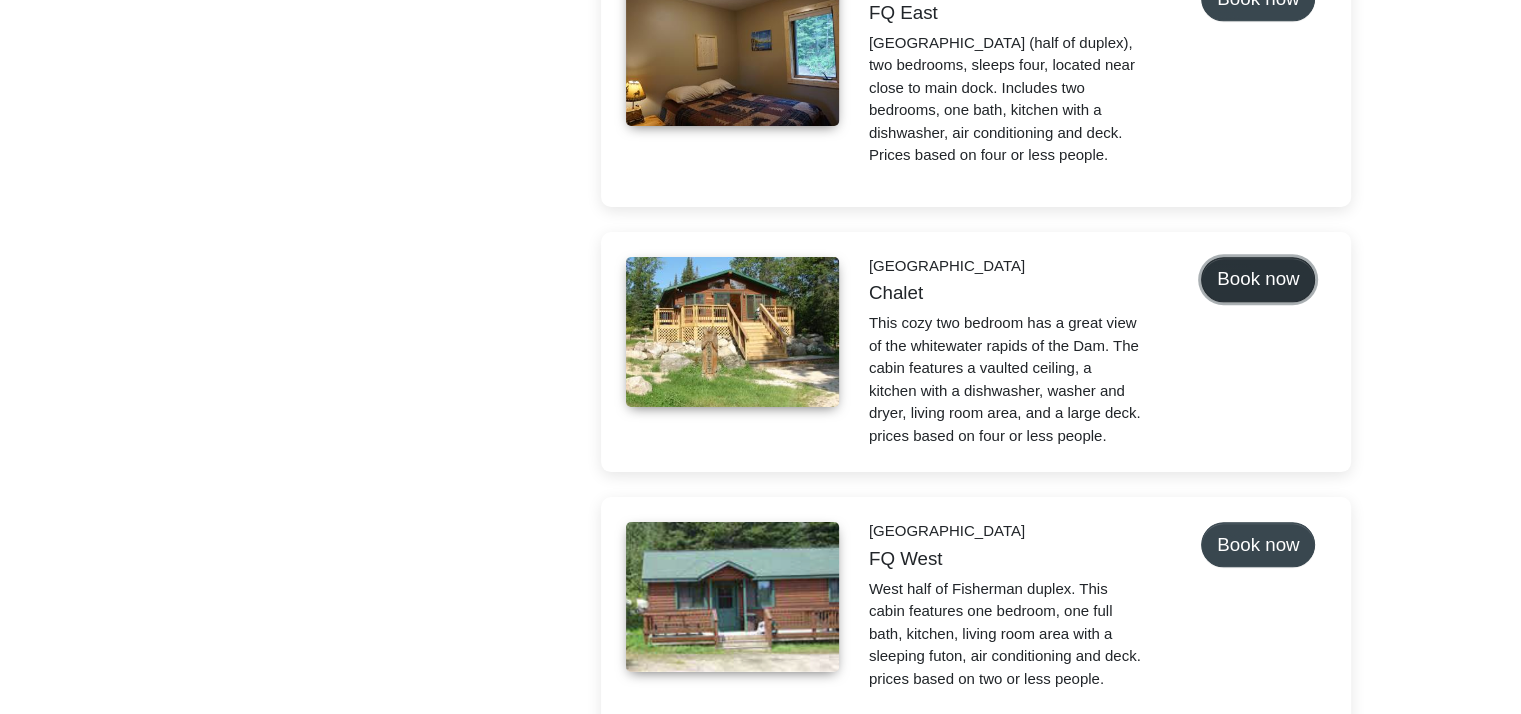 click on "Book now" at bounding box center (1258, -1469) 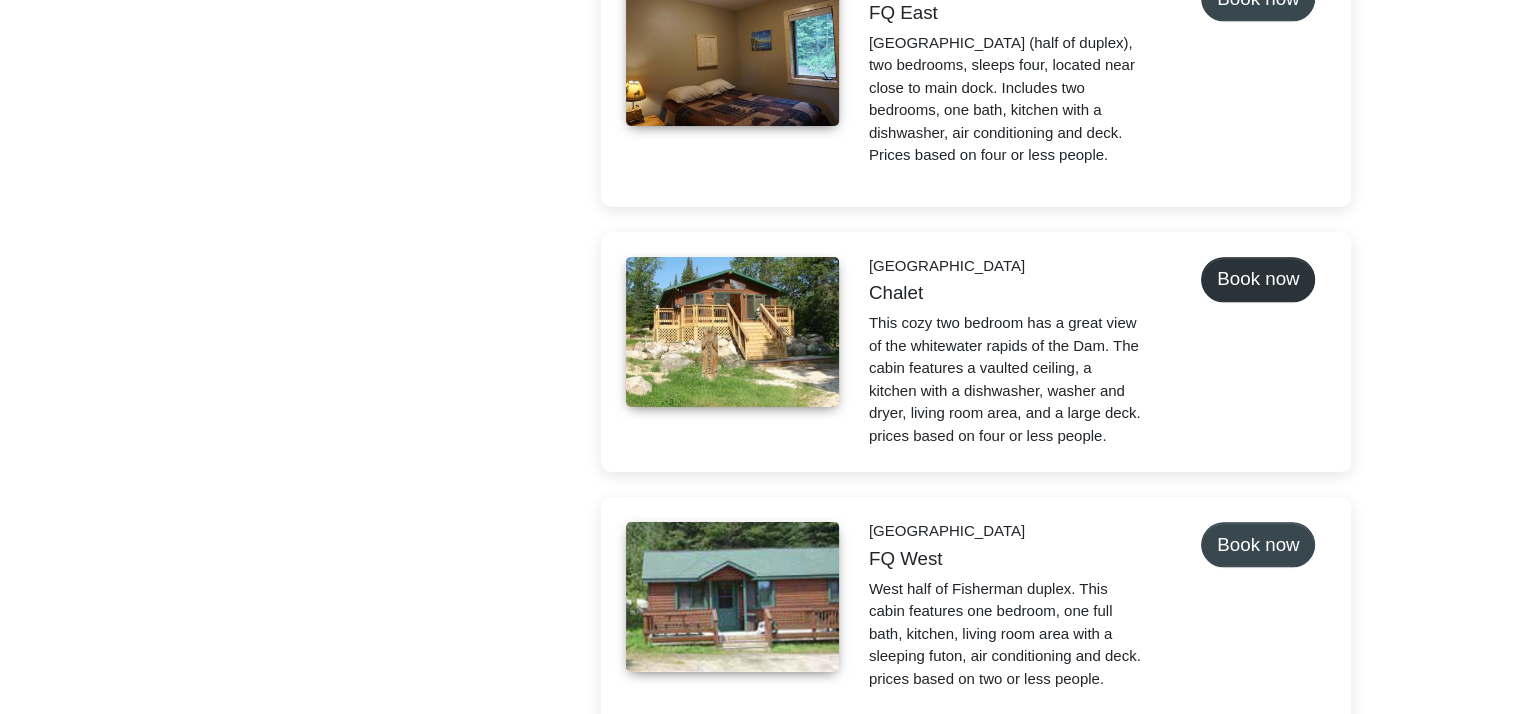 select on "*" 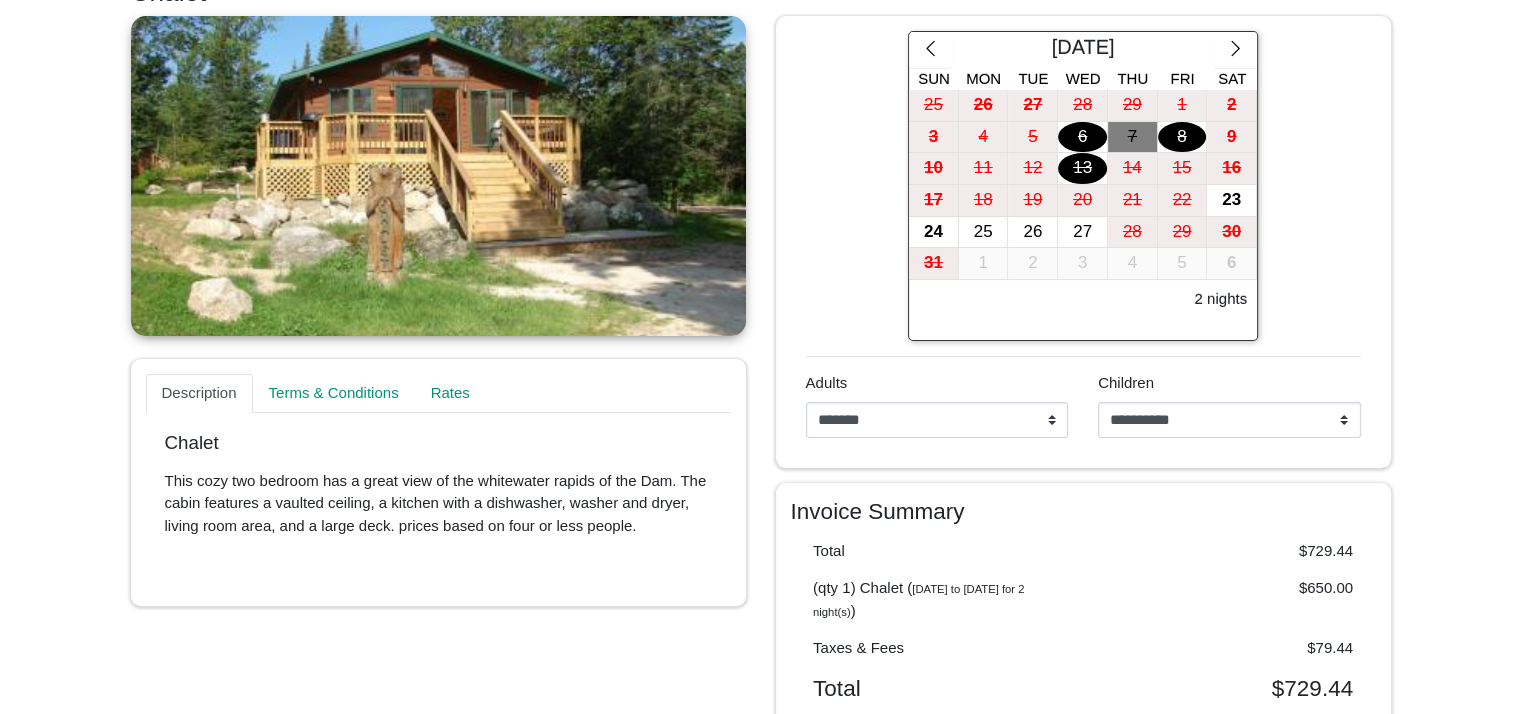 scroll, scrollTop: 201, scrollLeft: 0, axis: vertical 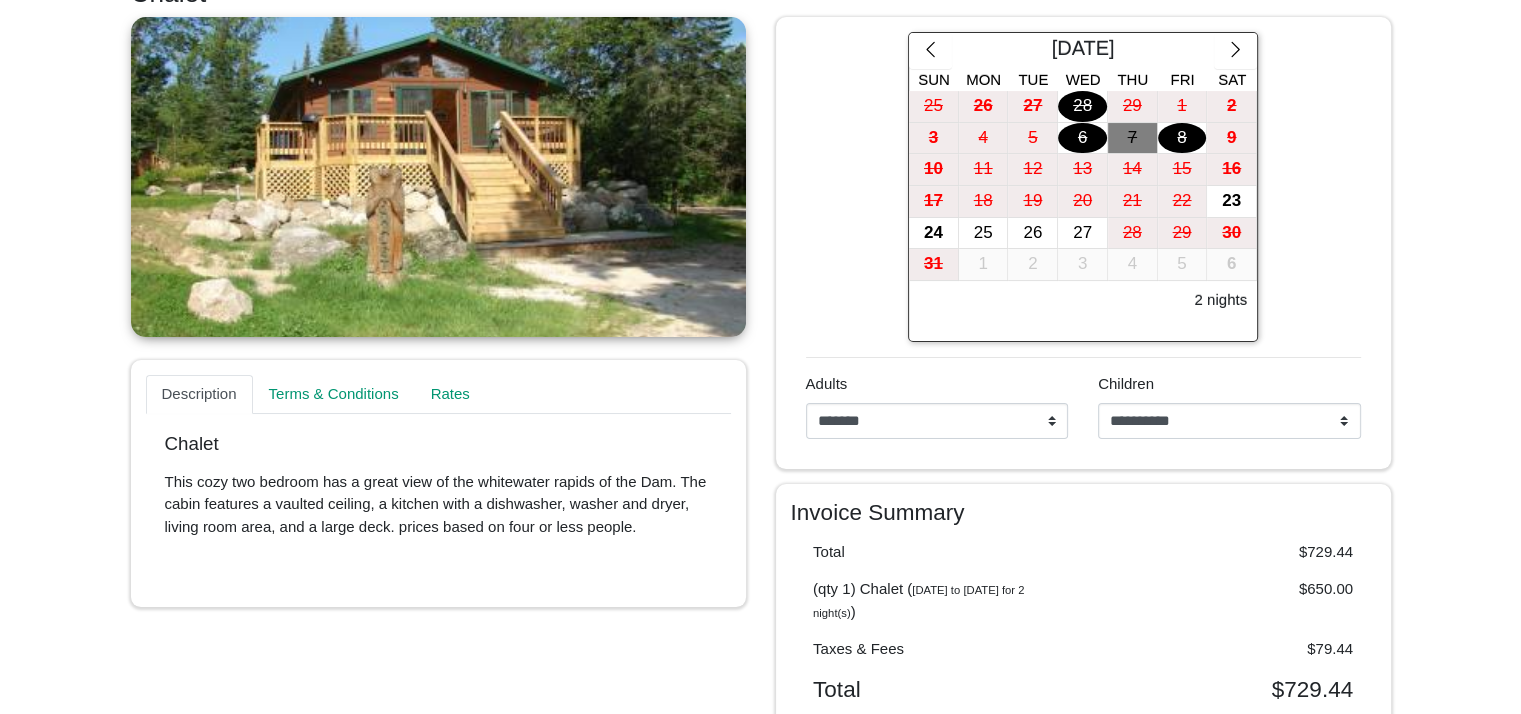 click on "28" at bounding box center [1082, 106] 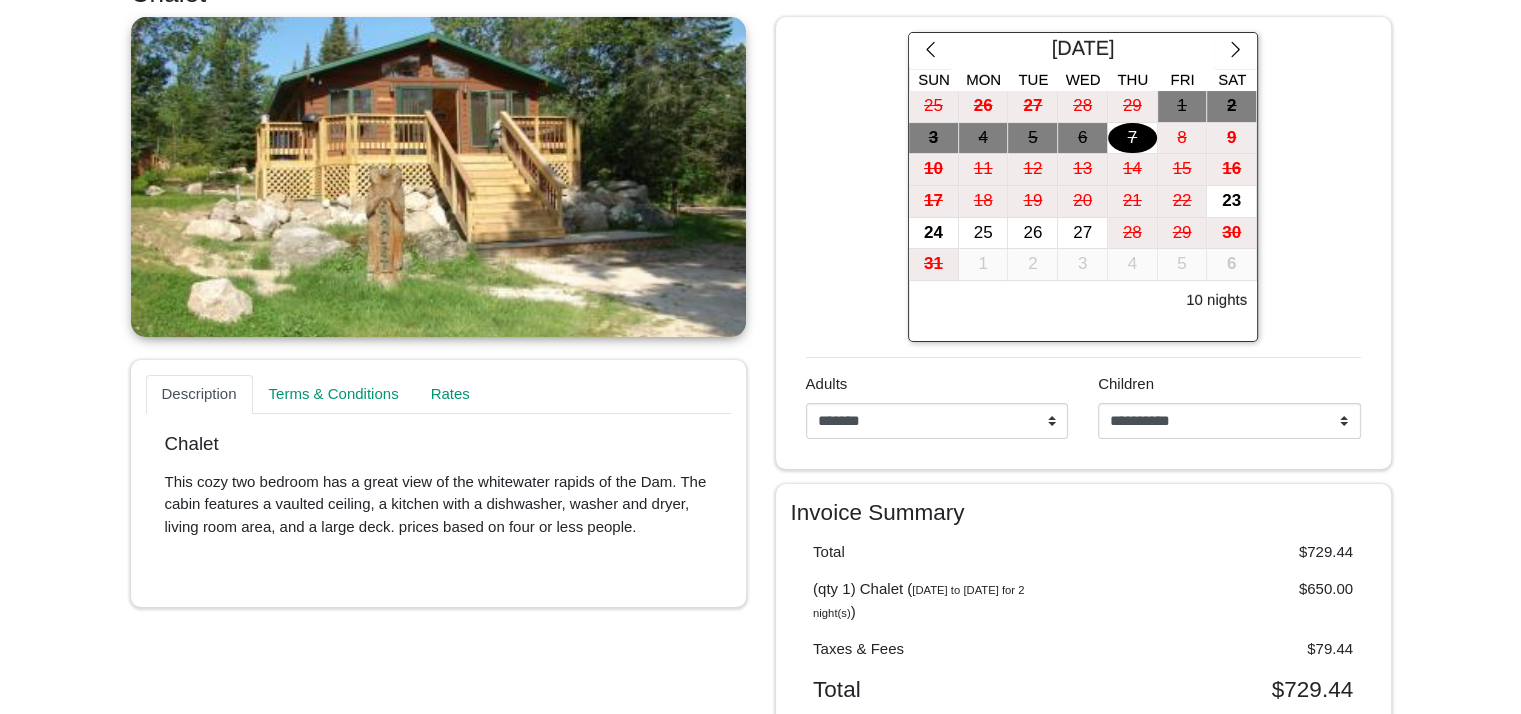 click on "7" at bounding box center (1132, 138) 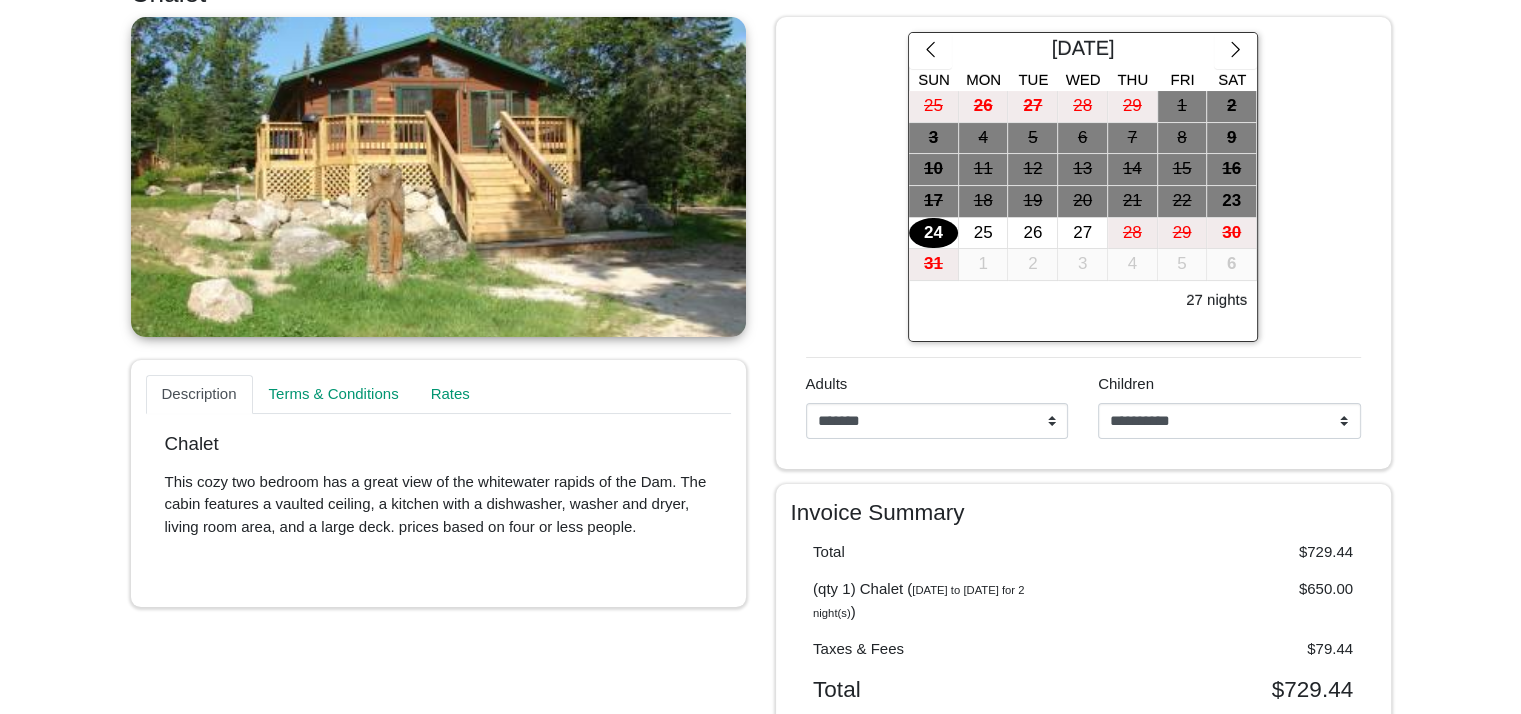 click on "24" at bounding box center (933, 233) 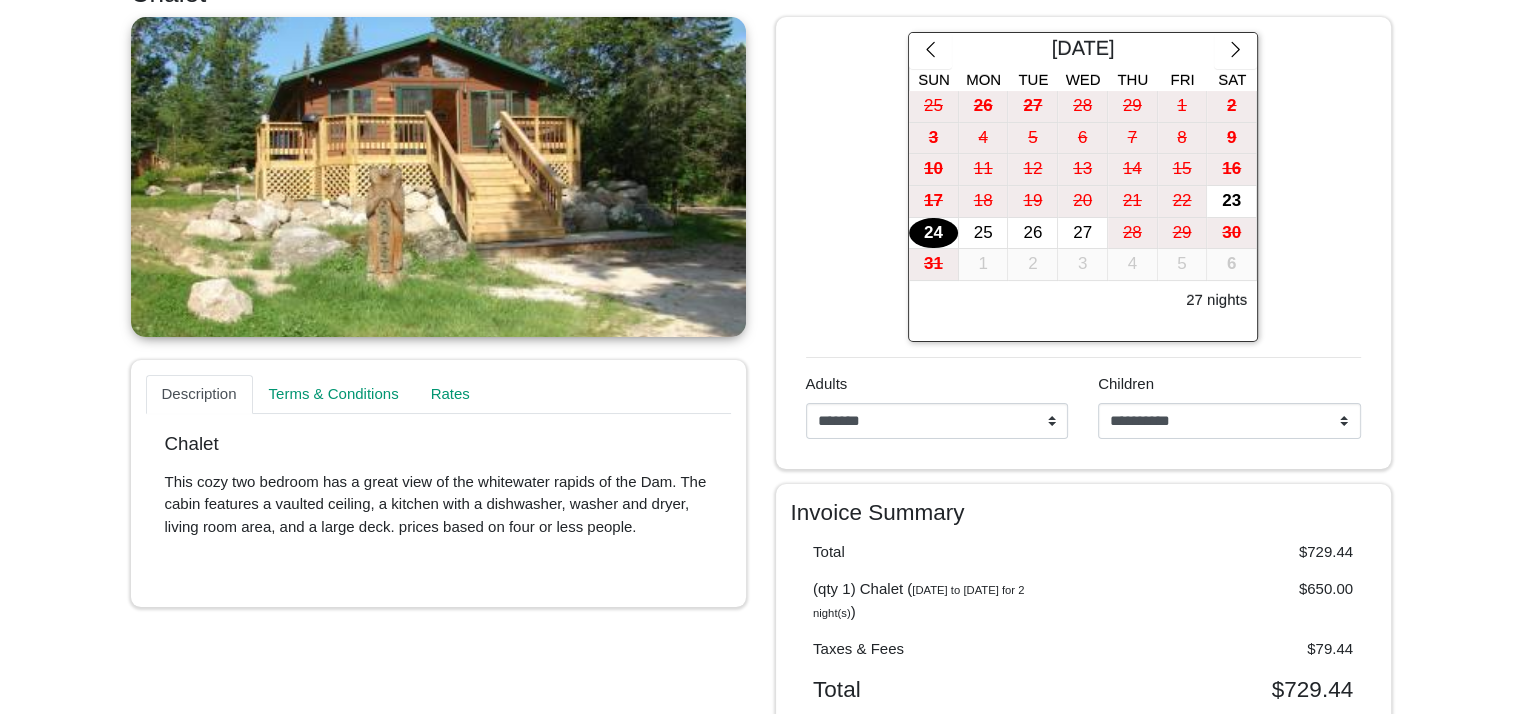 scroll, scrollTop: 0, scrollLeft: 0, axis: both 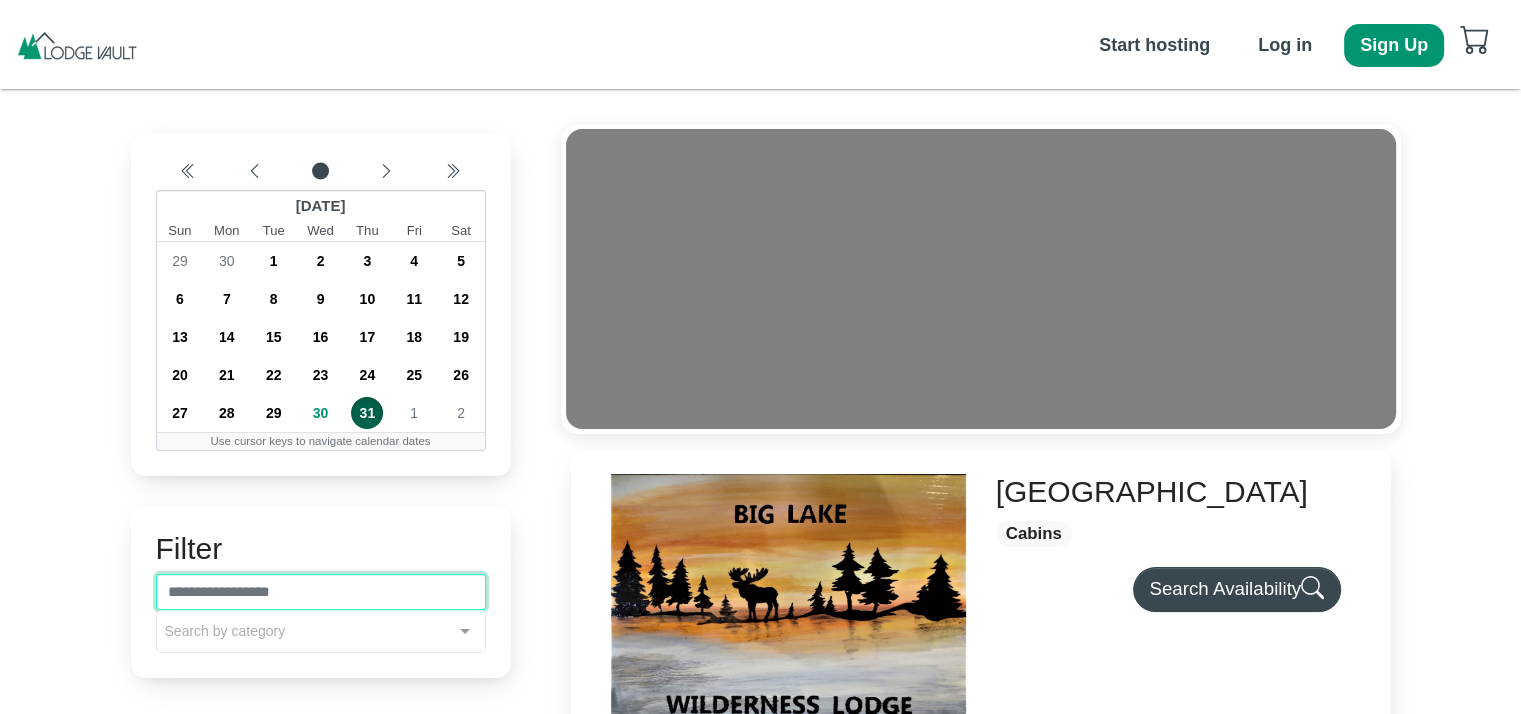 click at bounding box center [321, 592] 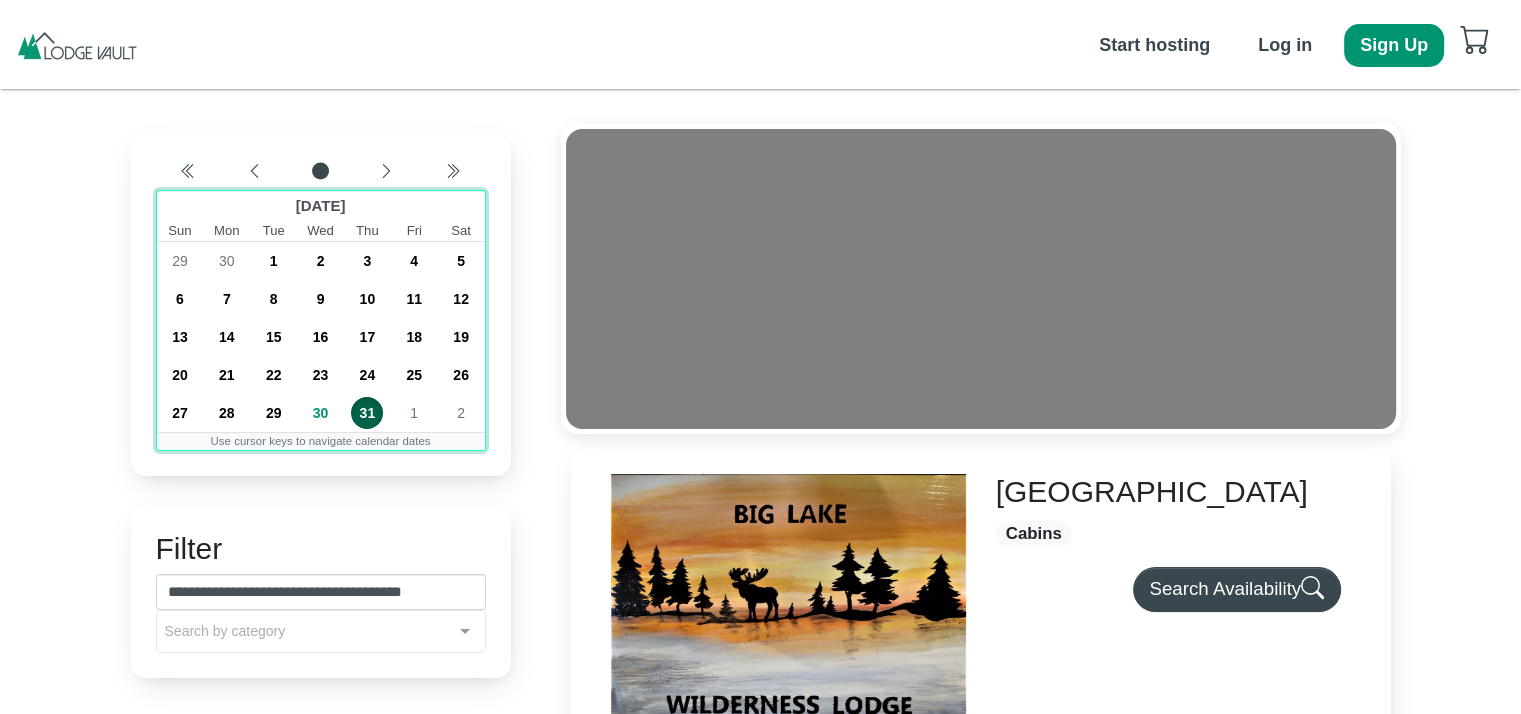 click on "31" at bounding box center (367, 413) 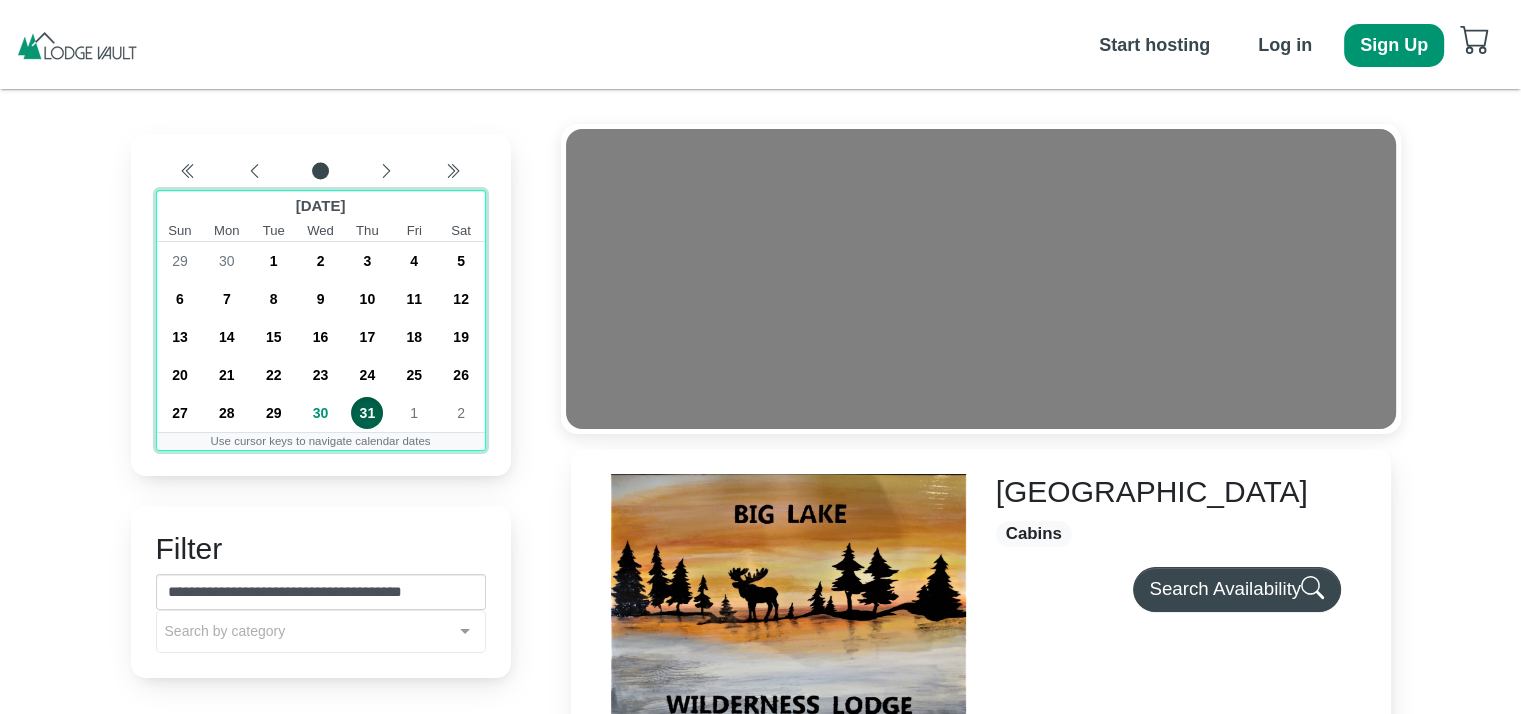 type on "**********" 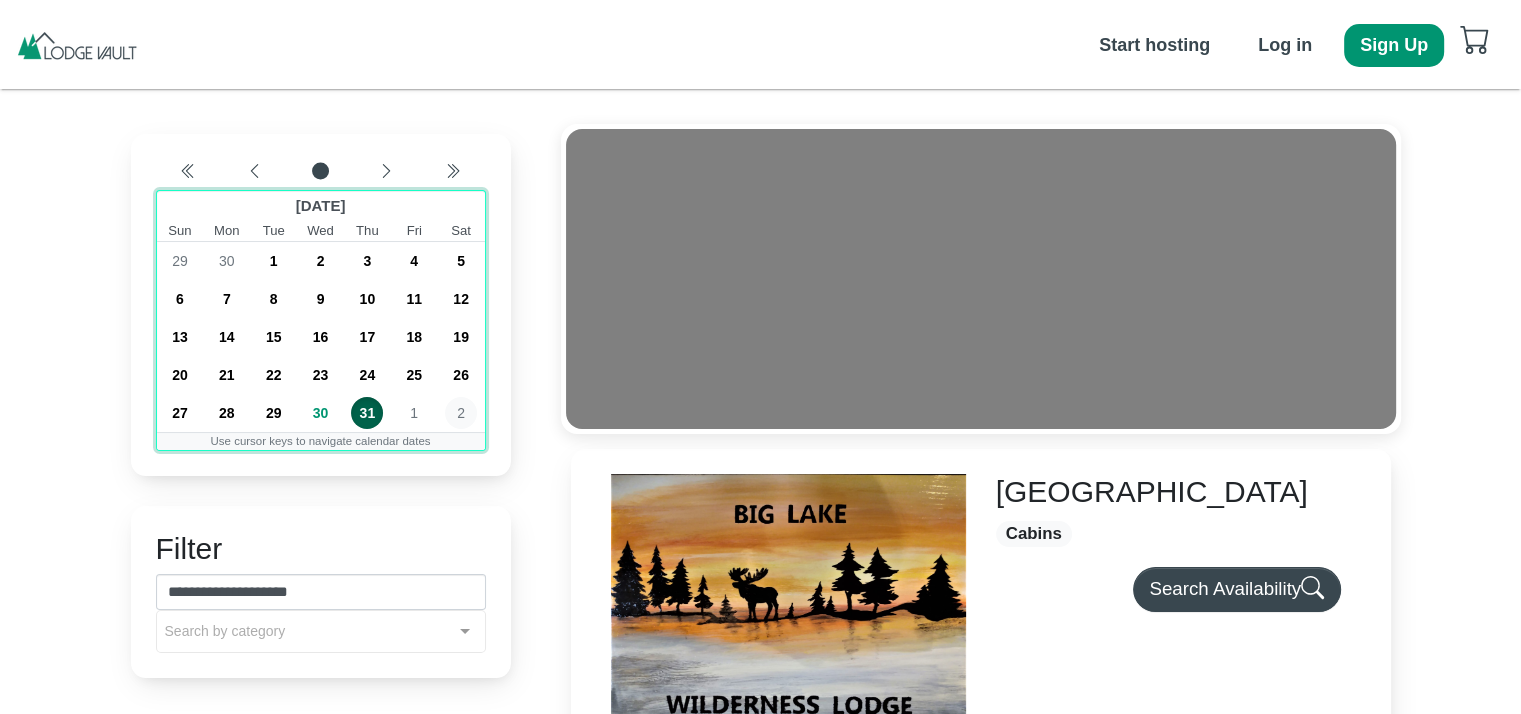 drag, startPoint x: 373, startPoint y: 414, endPoint x: 462, endPoint y: 419, distance: 89.140335 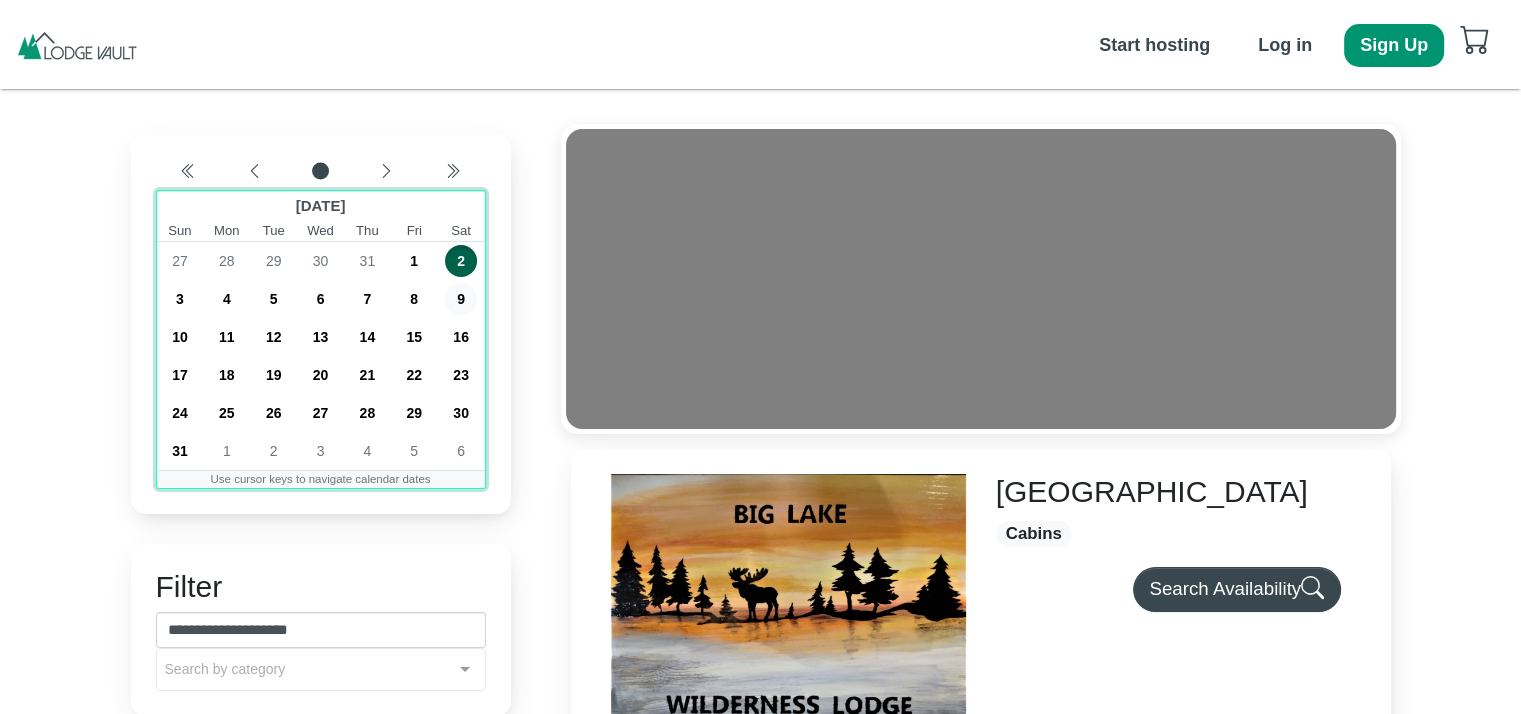 click on "9" at bounding box center (461, 299) 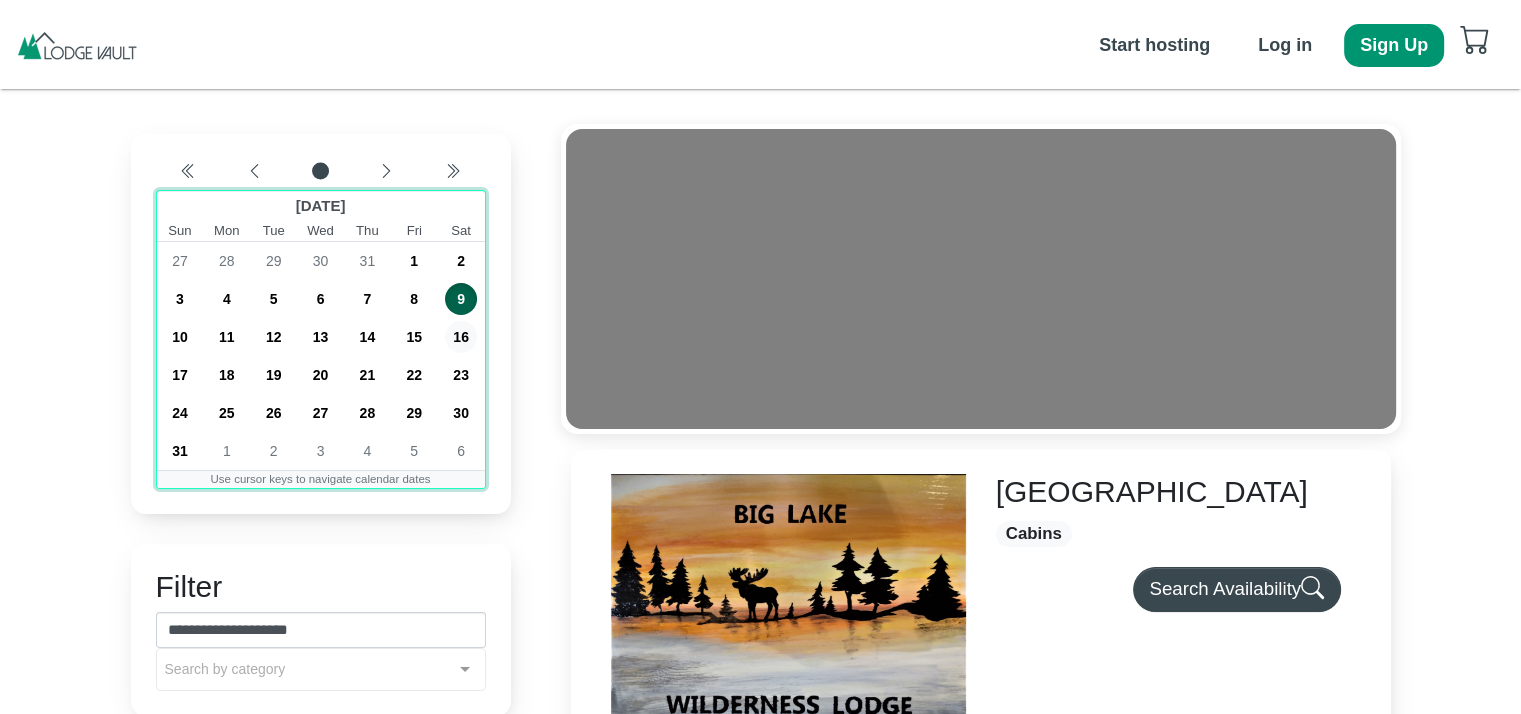 click on "16" at bounding box center [461, 337] 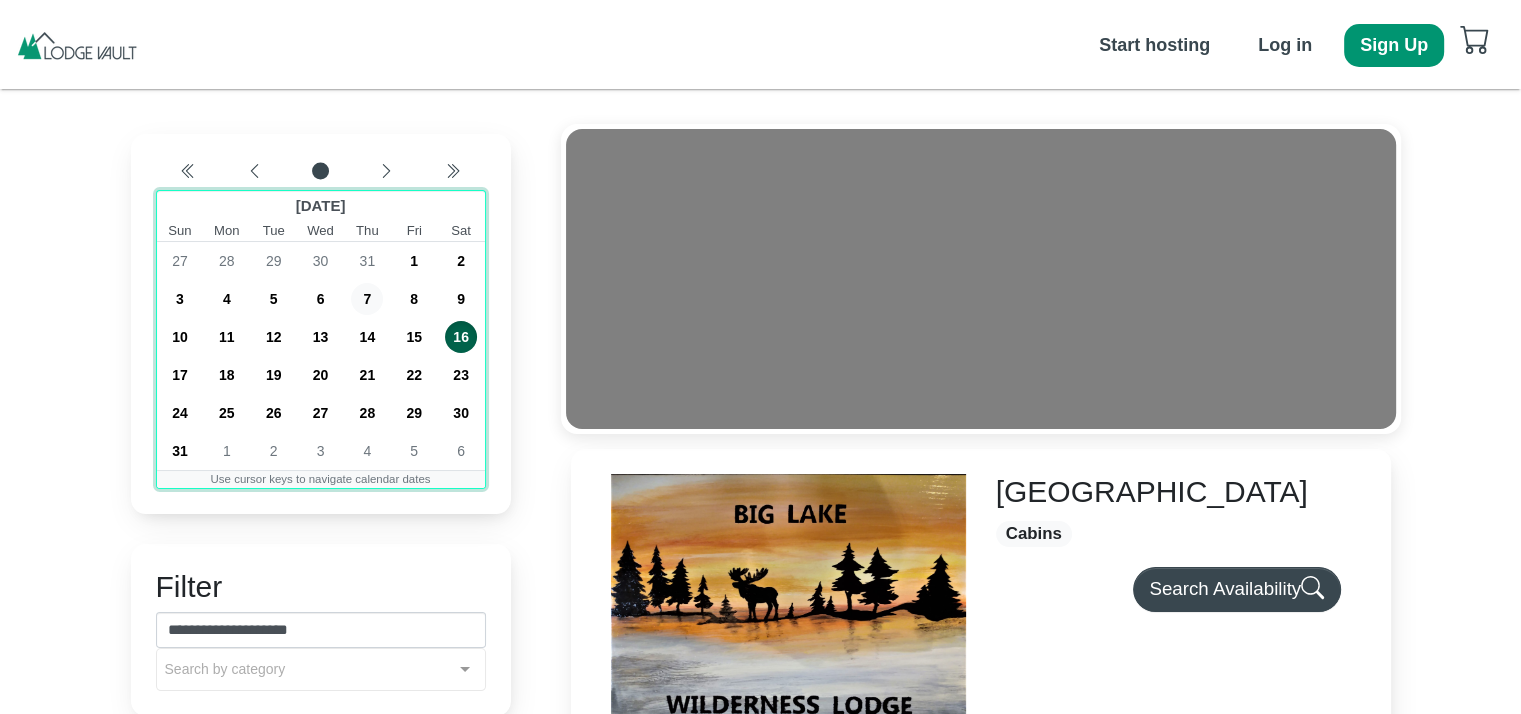 drag, startPoint x: 369, startPoint y: 262, endPoint x: 382, endPoint y: 296, distance: 36.40055 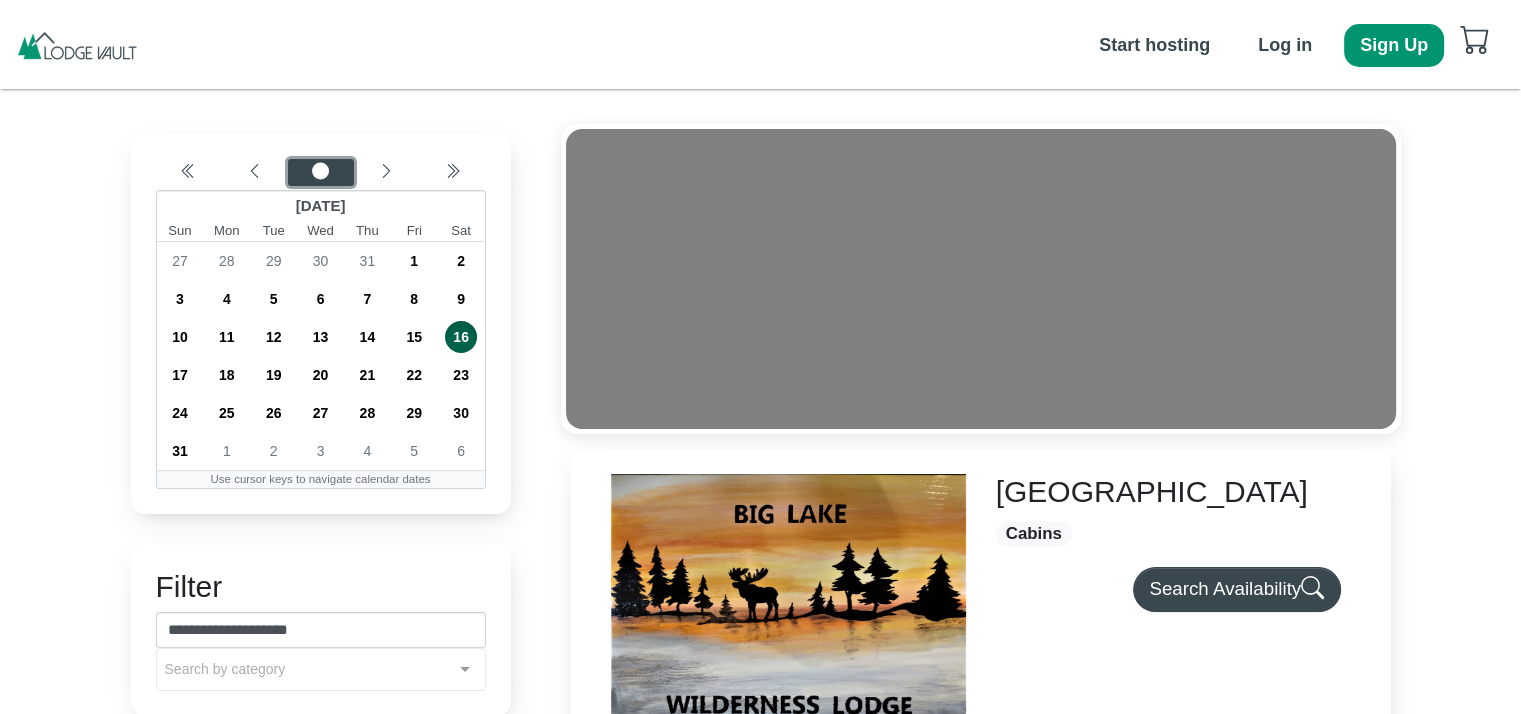 click 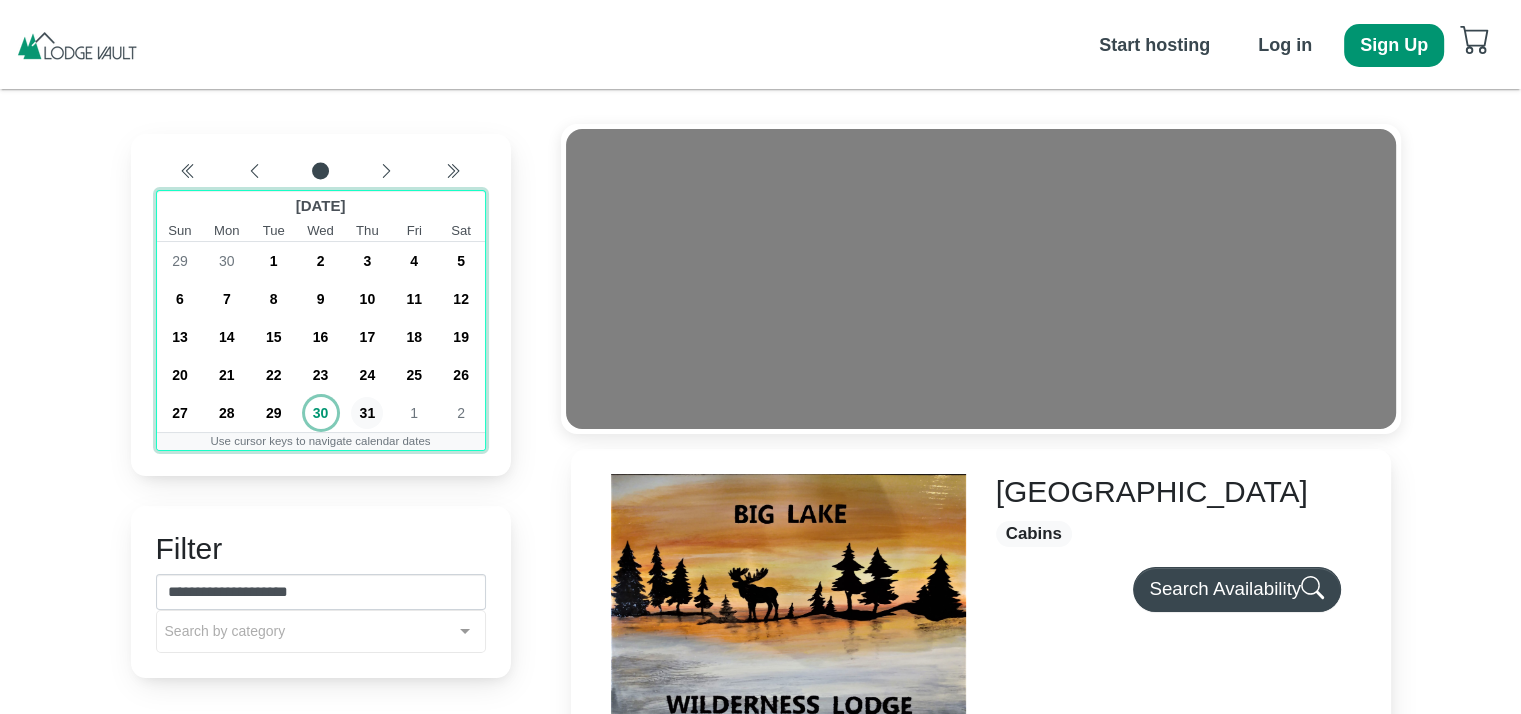 click on "31" at bounding box center (367, 413) 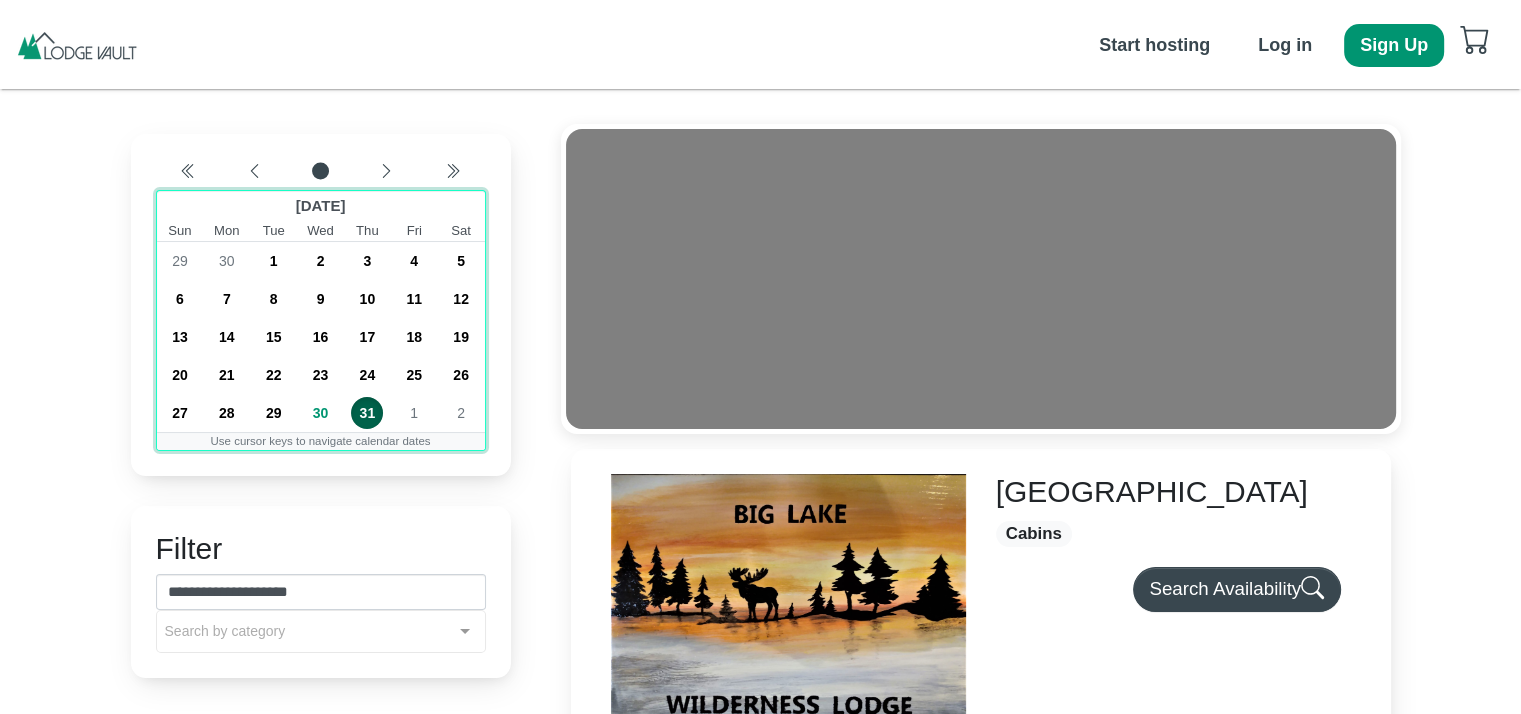 click on "31" at bounding box center [367, 413] 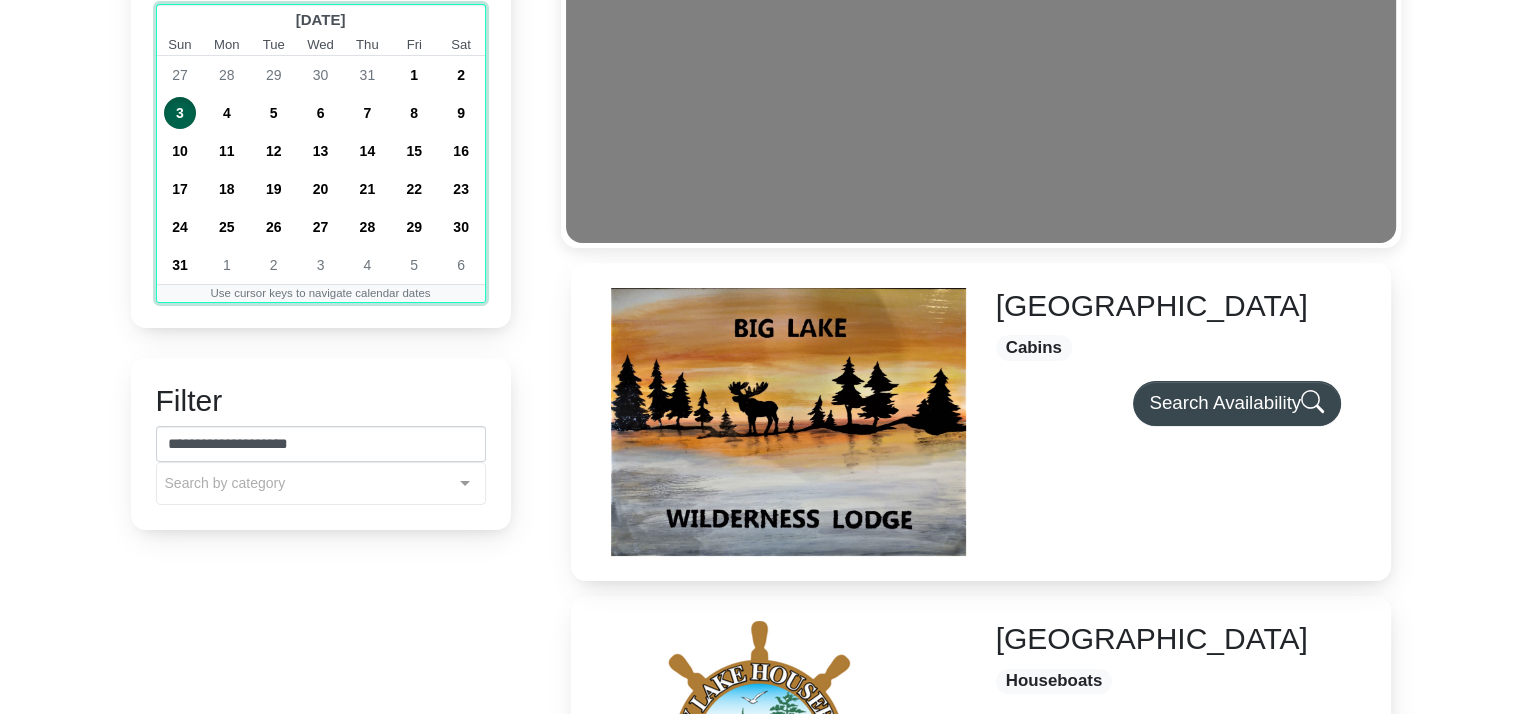 scroll, scrollTop: 203, scrollLeft: 0, axis: vertical 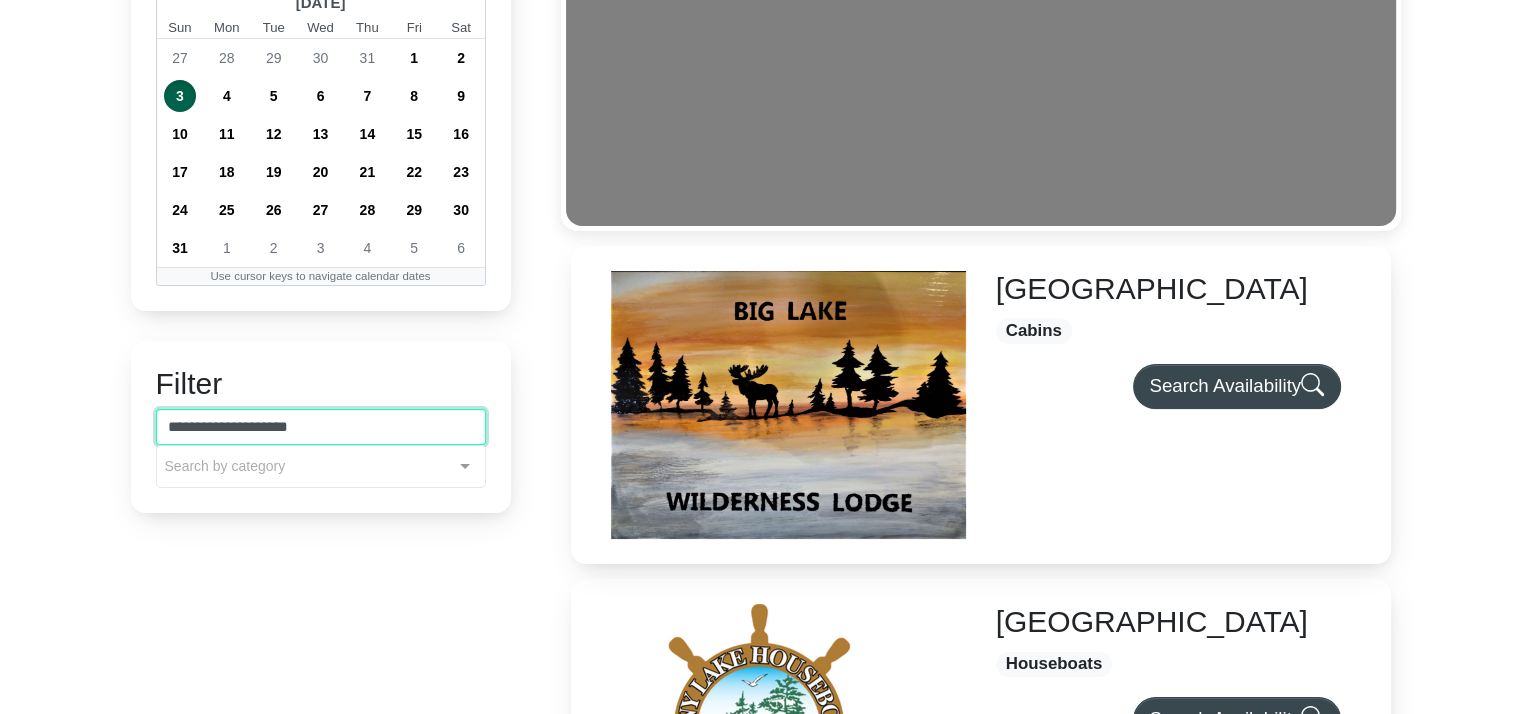 click on "**********" at bounding box center [321, 427] 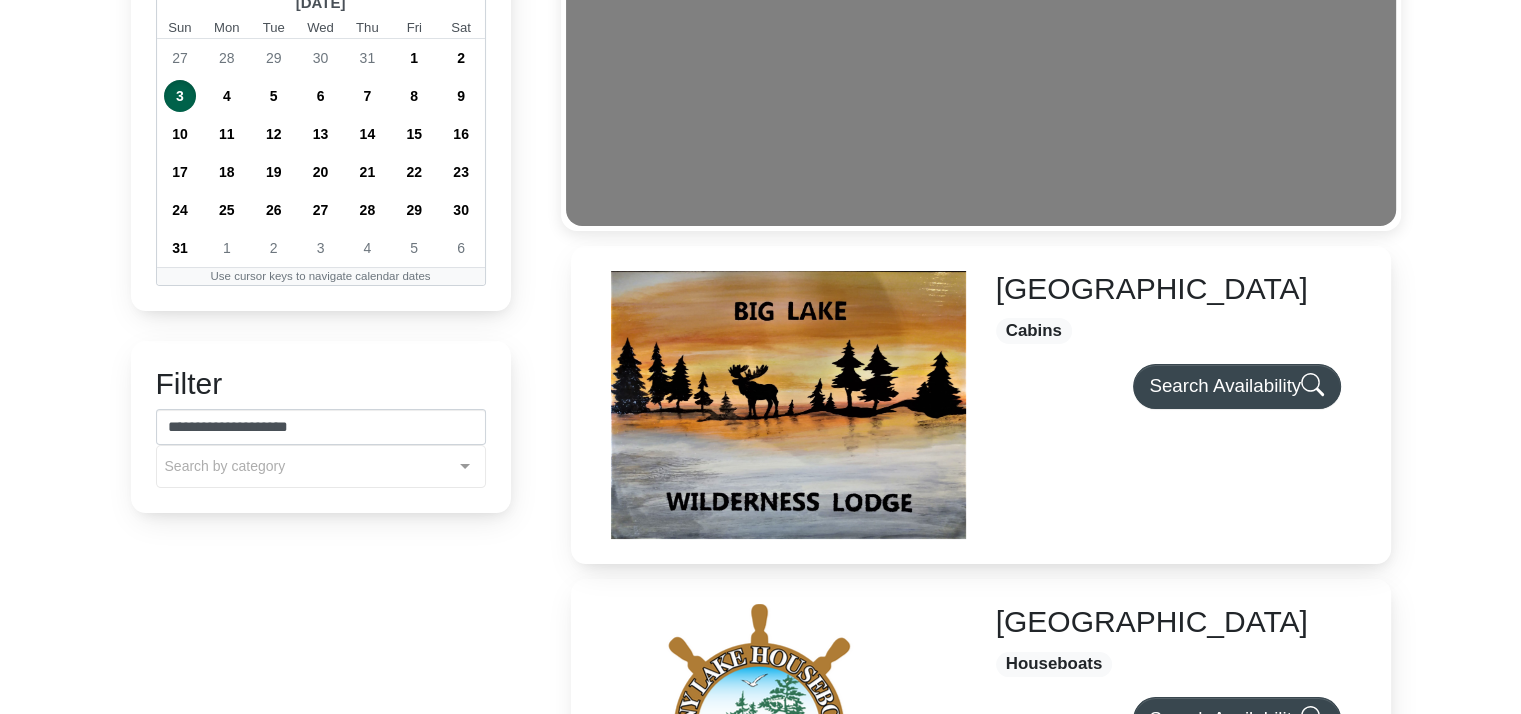 click on "**********" at bounding box center [321, 427] 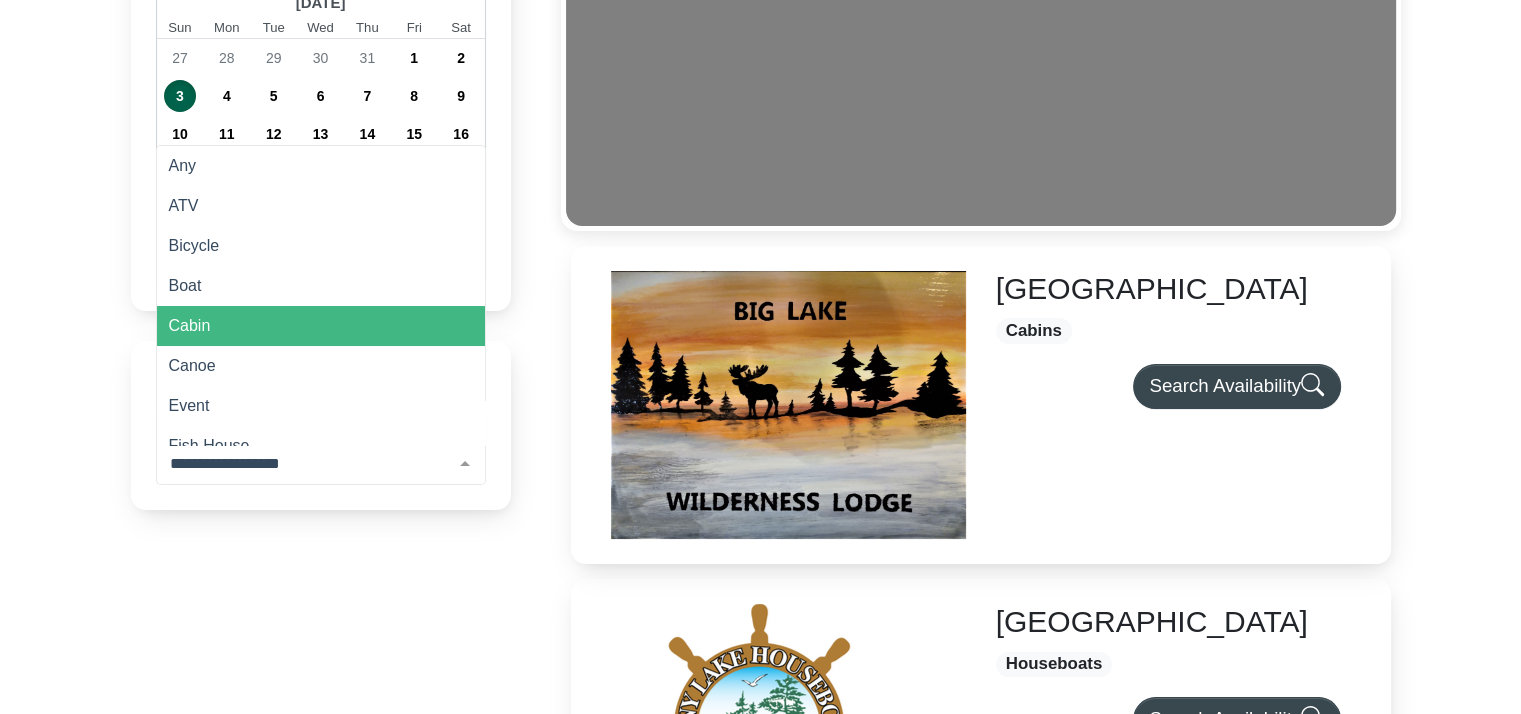 click on "Cabin" at bounding box center (321, 326) 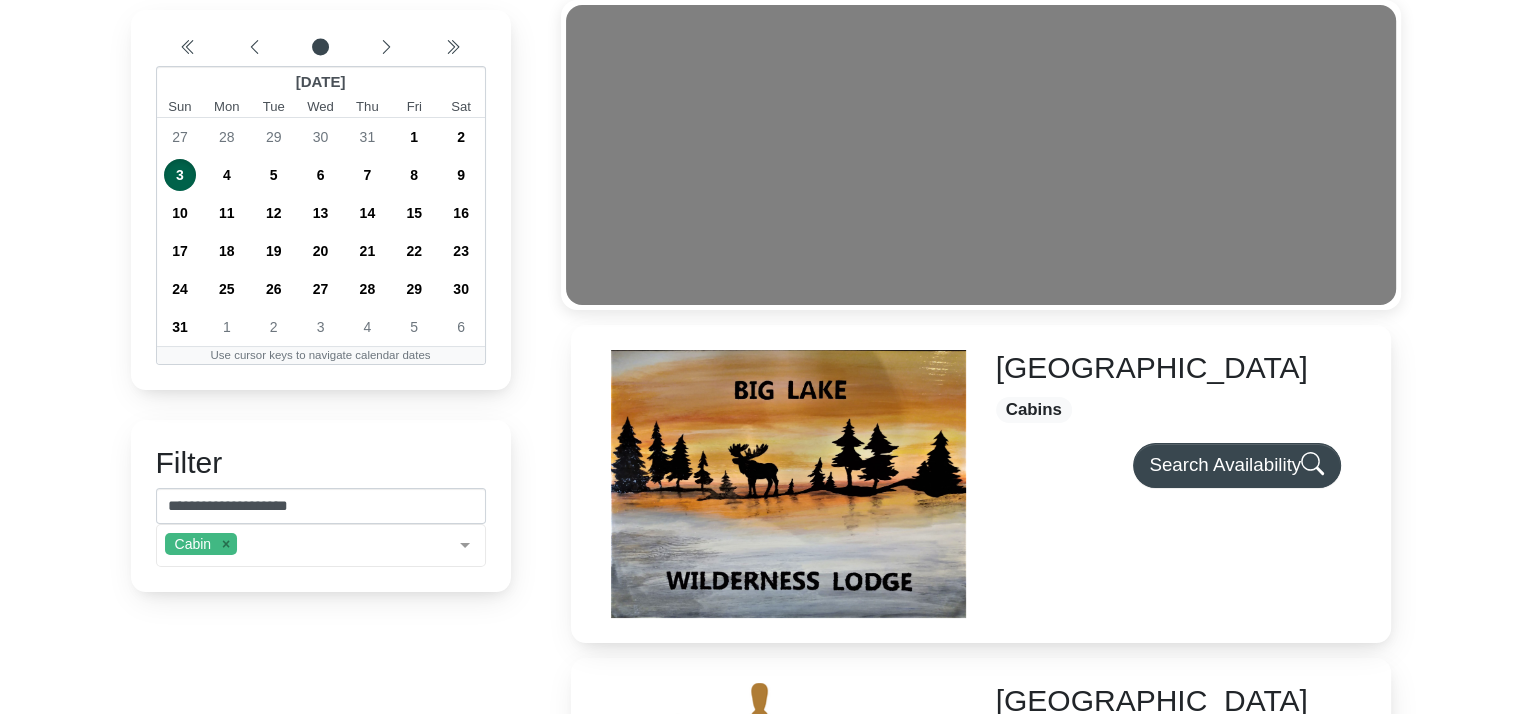 scroll, scrollTop: 0, scrollLeft: 0, axis: both 